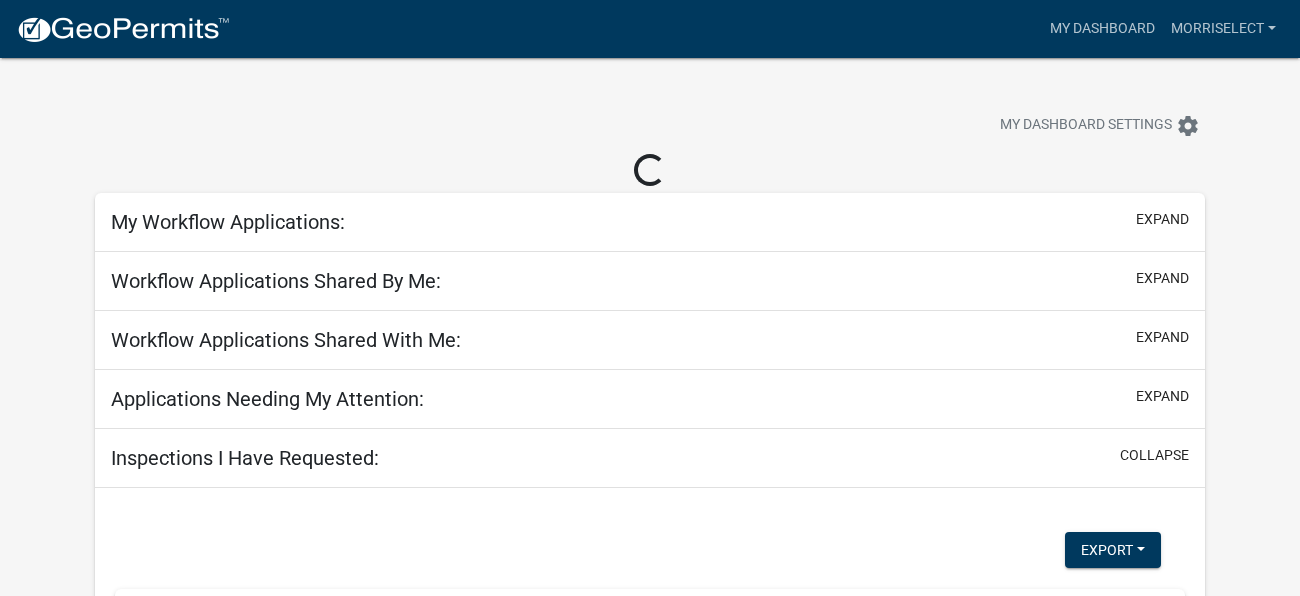 scroll, scrollTop: 0, scrollLeft: 0, axis: both 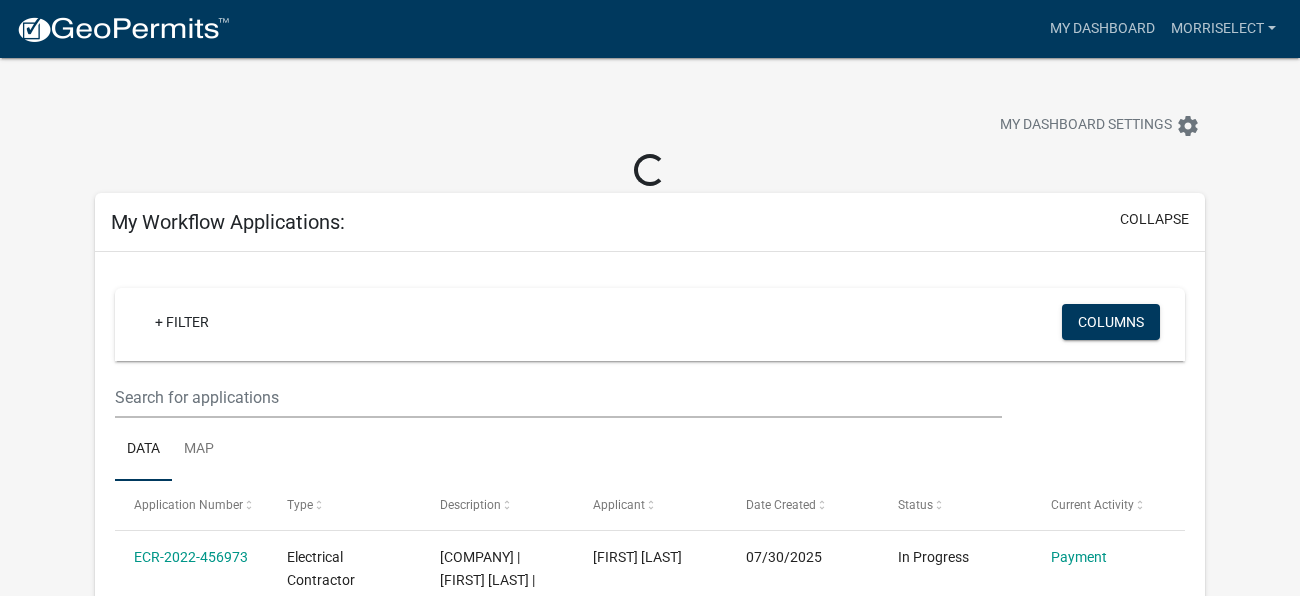 click 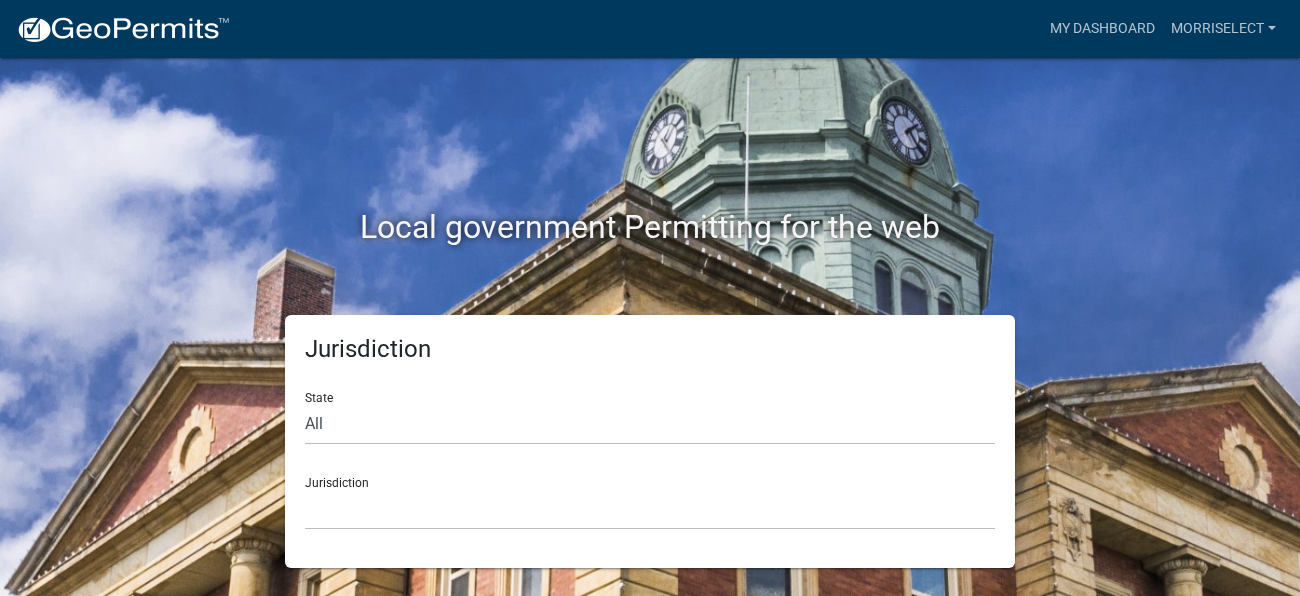 click on "Jurisdiction  Custer County, Colorado   City of Bainbridge, Georgia   Cook County, Georgia   Crawford County, Georgia   Gilmer County, Georgia   Gordon County, Georgia   Haralson County, Georgia   Jasper County, Georgia   Madison County, Georgia   Putnam County, Georgia   Talbot County, Georgia   Troup County, Georgia   City of Charlestown, Indiana   City of Jeffersonville, Indiana   City of Logansport, Indiana   Decatur County, Indiana   Grant County, Indiana   Howard County, Indiana   Huntington County, Indiana   Jasper County, Indiana   Kosciusko County, Indiana   La Porte County, Indiana   Miami County, Indiana   Montgomery County, Indiana   Morgan County, Indiana   Newton County, Indiana   Porter County, Indiana   River Ridge Development Authority, Indiana   Tippecanoe County, Indiana   Vigo County, Indiana   Wells County, Indiana   Whitley County, Indiana   Boone County, Iowa   Butler County, Iowa   Cerro Gordo County, Iowa   City of Harlan, Iowa   City of Indianola, Iowa   City of Newton, Iowa" 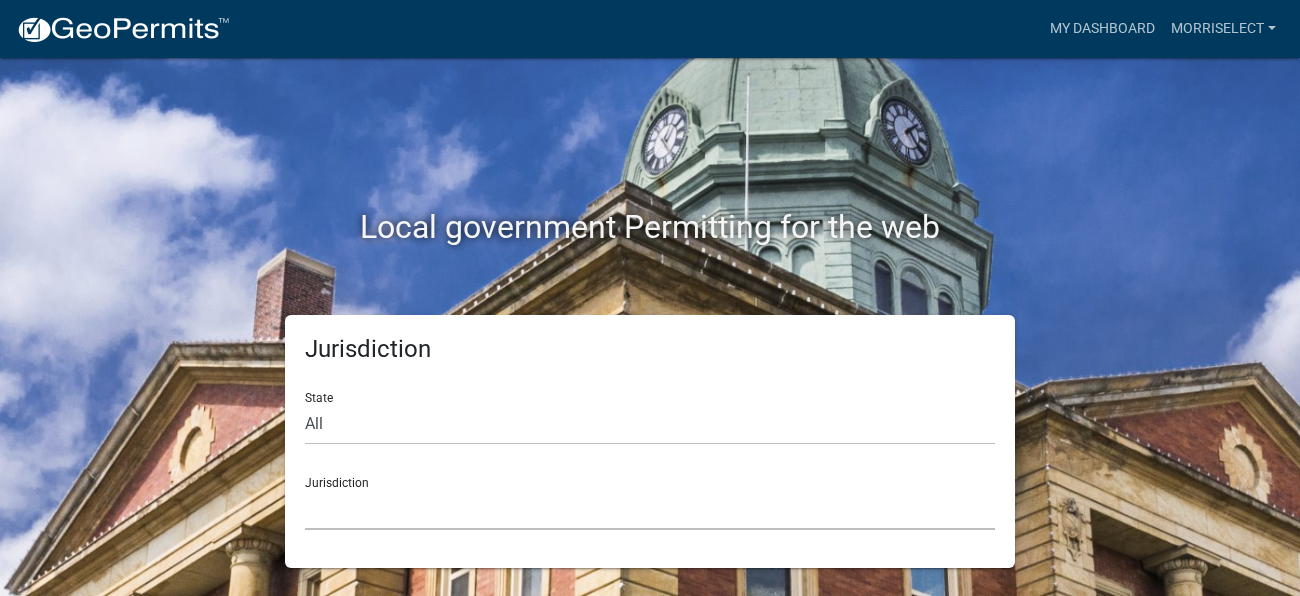 click on "Custer County, Colorado City of Charlestown, Indiana City of Jeffersonville, Indiana City of Logansport, Indiana Decatur County, Indiana Grant County, Indiana Howard County, Indiana Huntington County, Indiana Jasper County, Indiana Kosciusko County, Indiana La Porte County, Indiana Miami County, Indiana Montgomery County, Indiana Morgan County, Indiana Newton County, Indiana Porter County, Indiana River Ridge Development Authority, Indiana Tippecanoe County, Indiana Vigo County, Indiana Wells County, Indiana Whitley County, Indiana Boone County, Iowa Butler County, Iowa Cerro Gordo County, Iowa City of Harlan, Iowa City of Indianola, Iowa City of Newton, Iowa Henry County, Iowa" 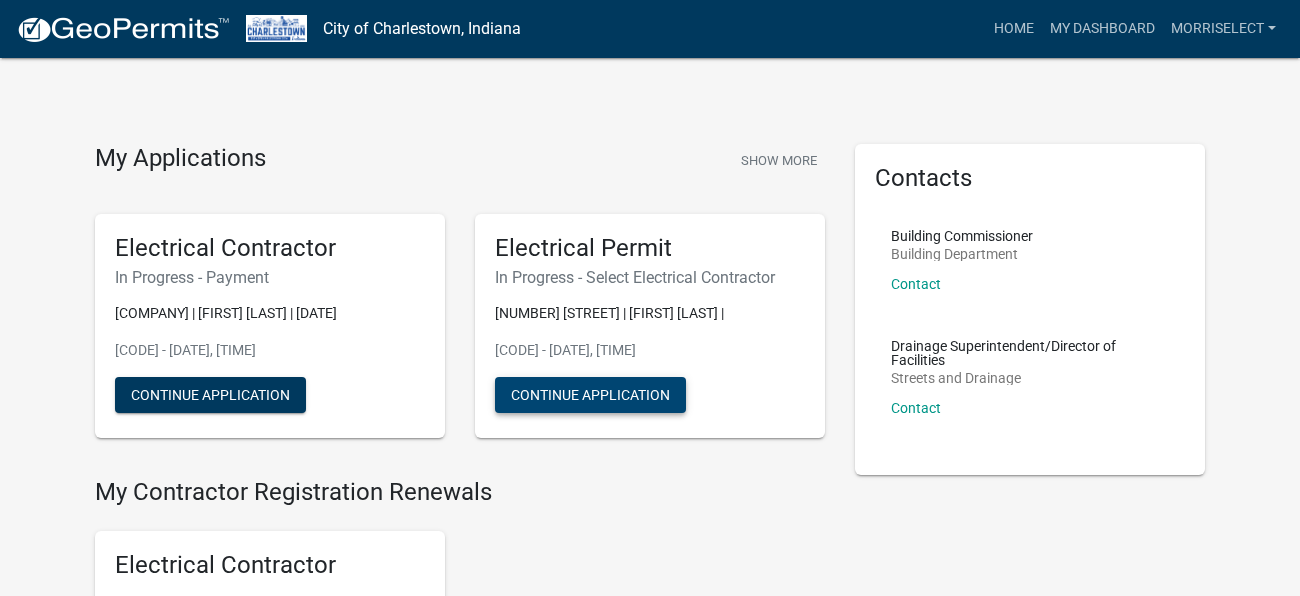 click on "Continue Application" 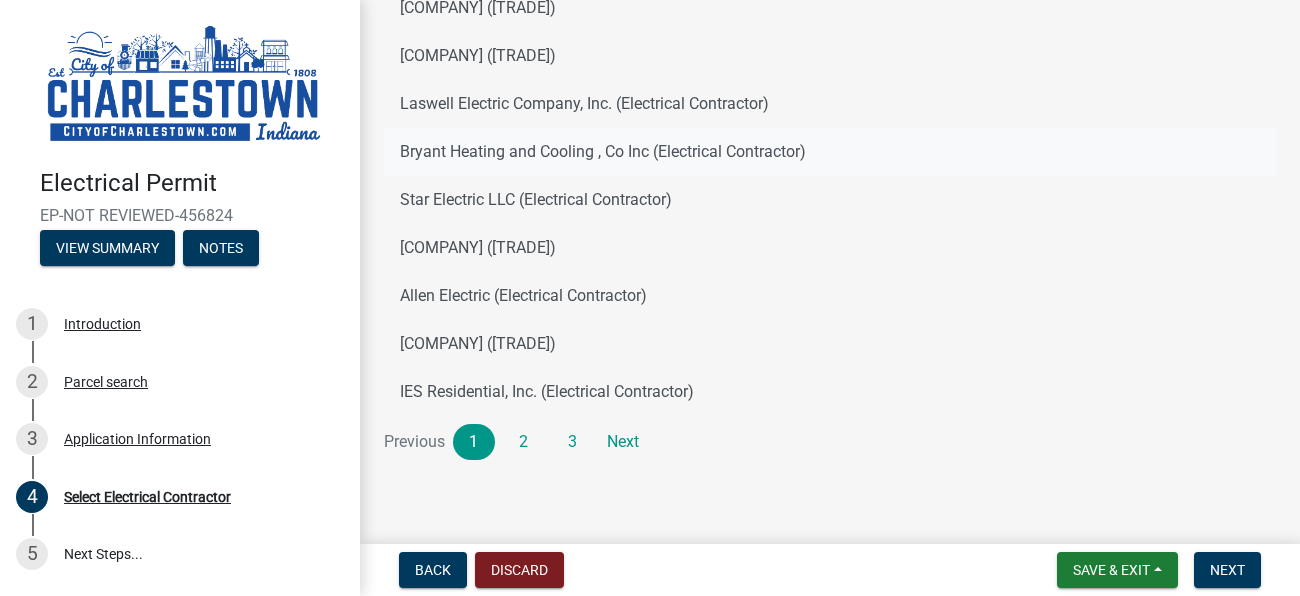 scroll, scrollTop: 326, scrollLeft: 0, axis: vertical 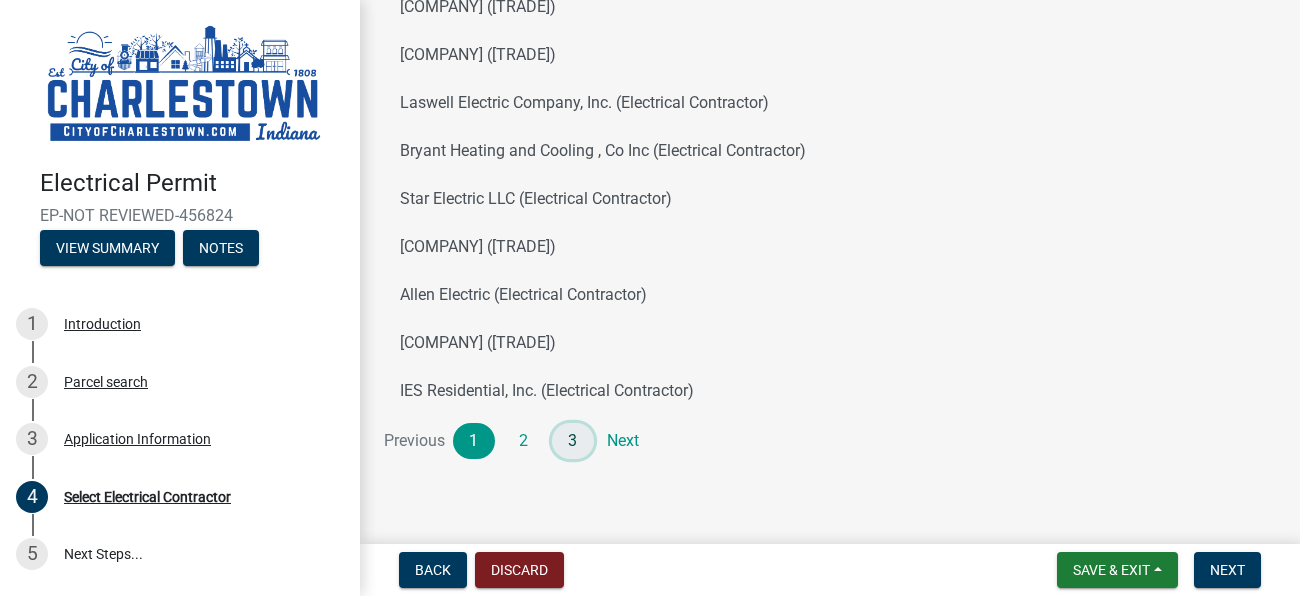 click on "3" 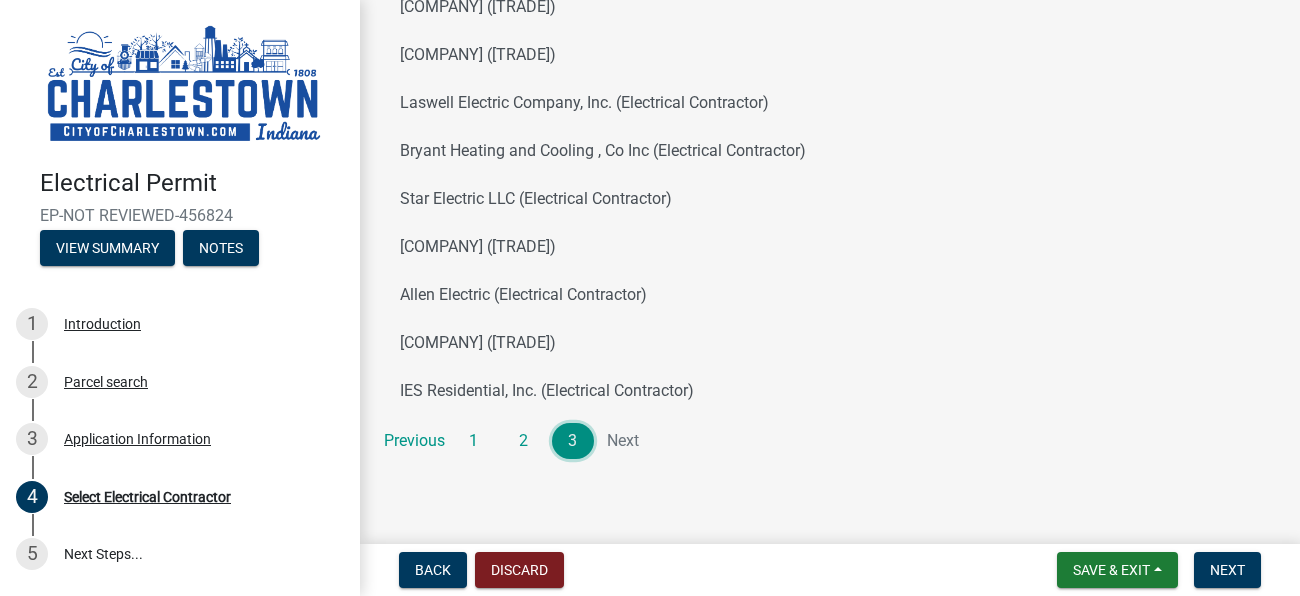 scroll, scrollTop: 231, scrollLeft: 0, axis: vertical 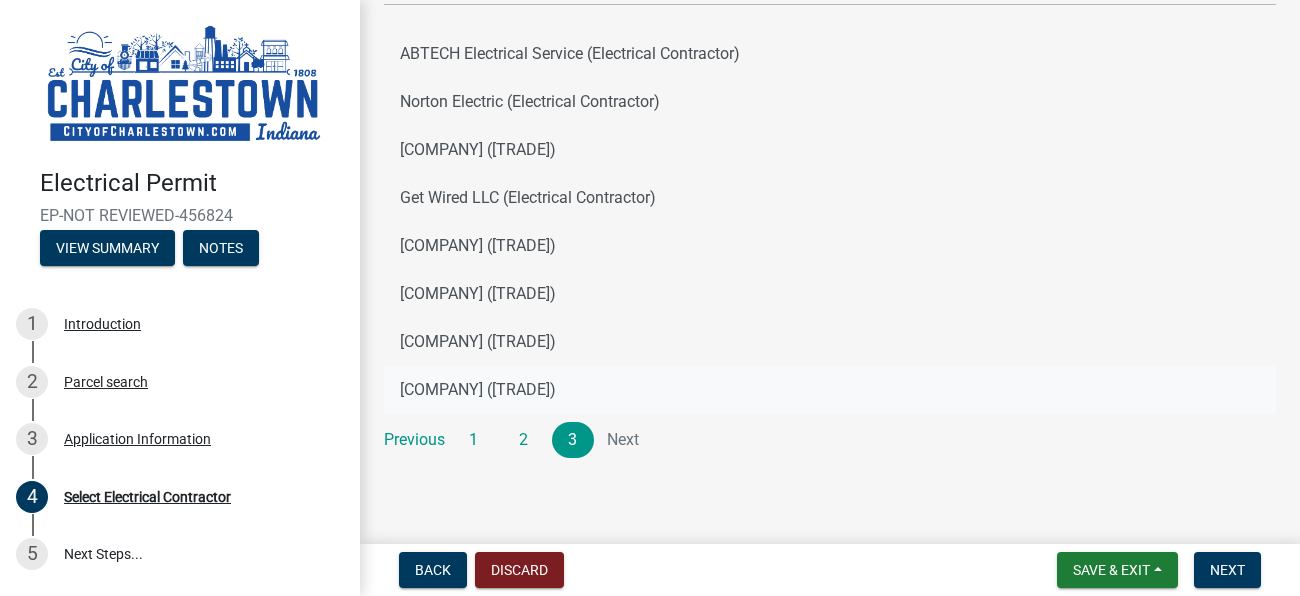 click on "Morris Electric Co., Inc (Electrical Contractor)" 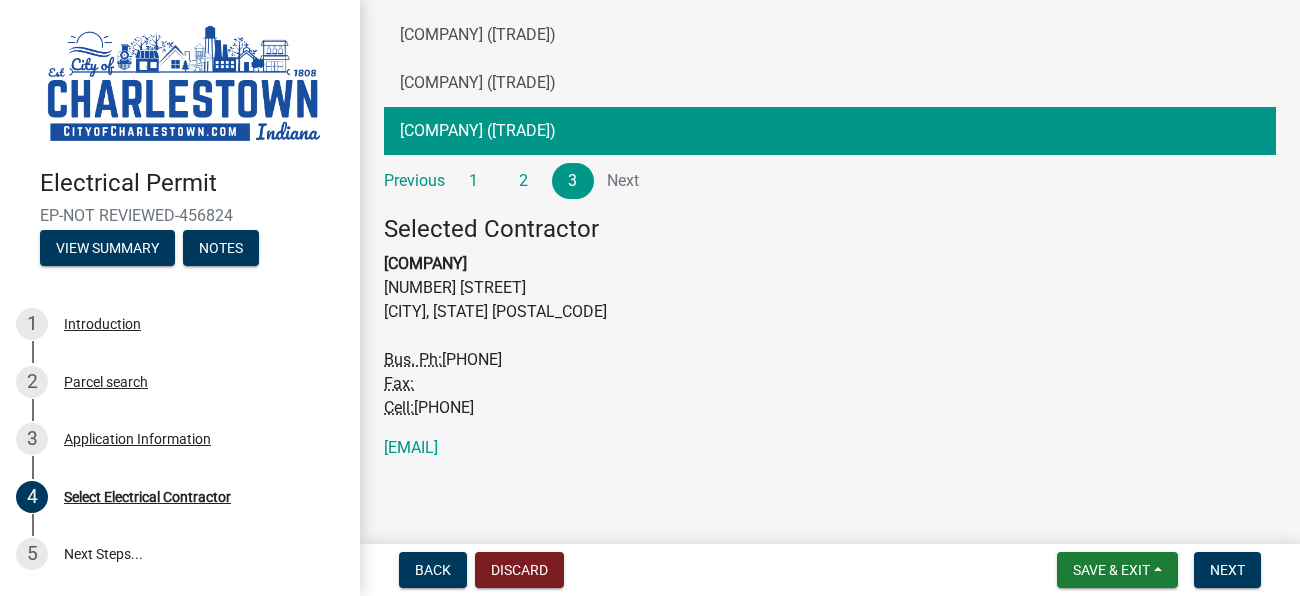 scroll, scrollTop: 492, scrollLeft: 0, axis: vertical 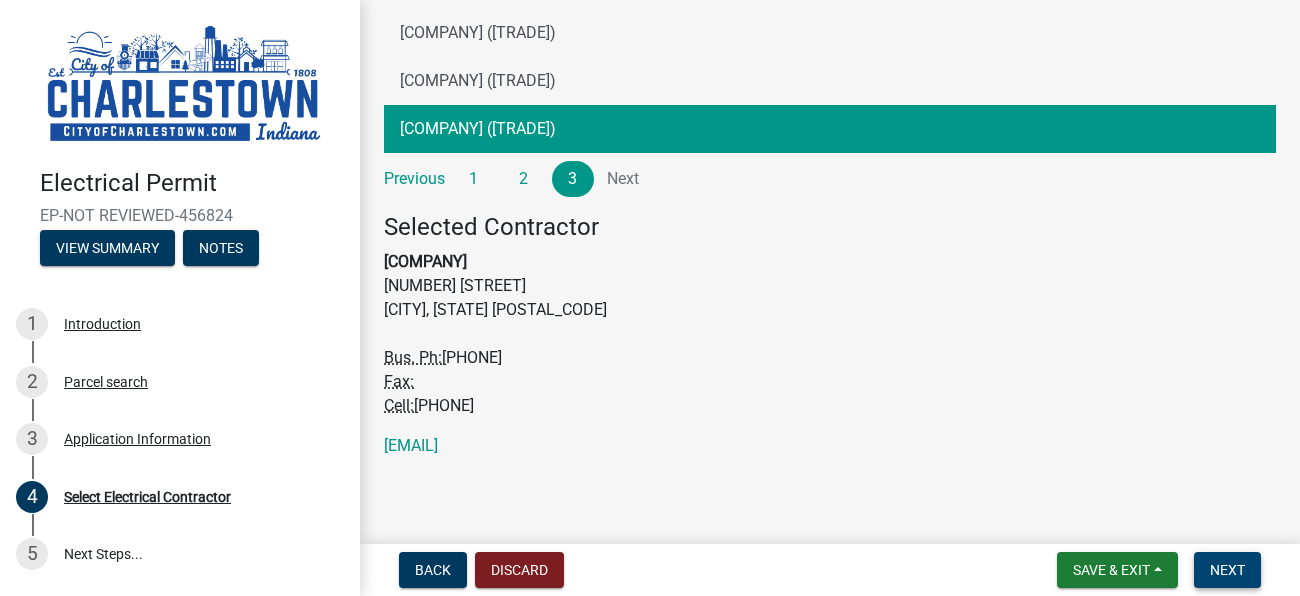 click on "Next" at bounding box center [1227, 570] 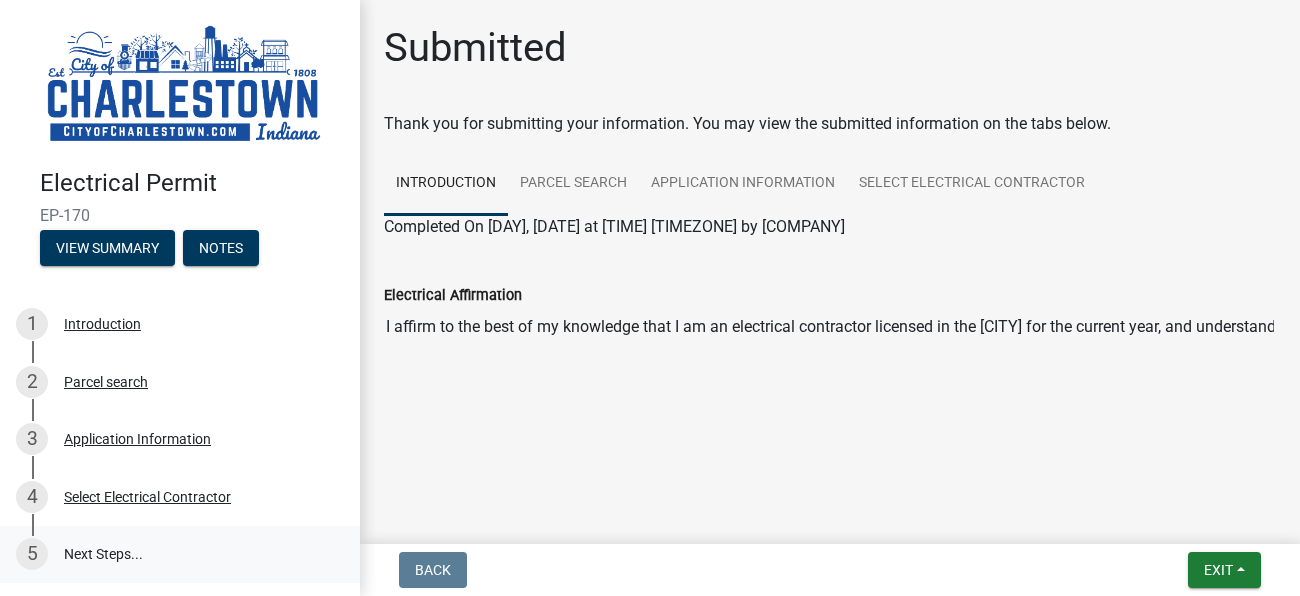 click on "5   Next Steps..." at bounding box center [180, 555] 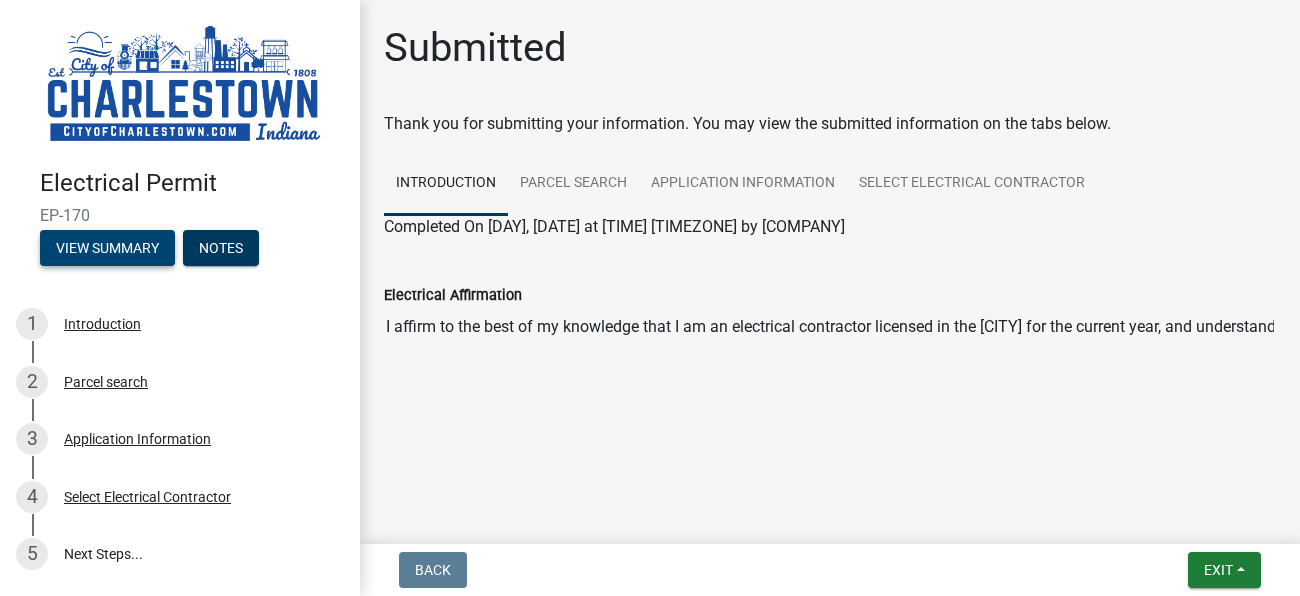 click on "View Summary" at bounding box center (107, 248) 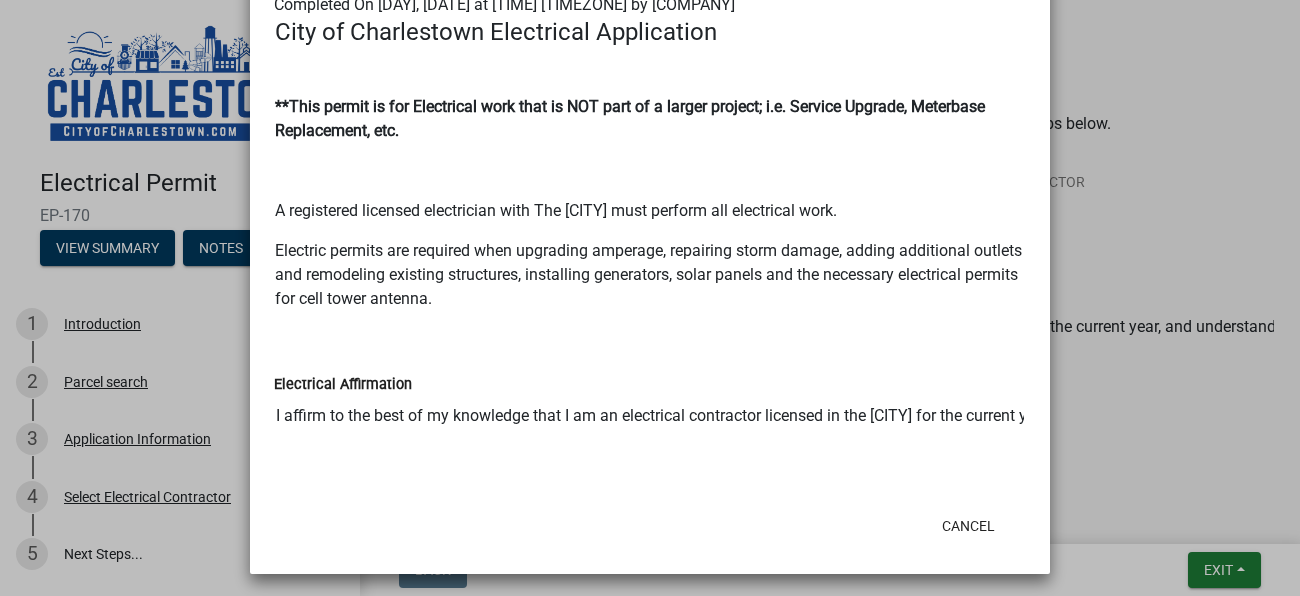 scroll, scrollTop: 207, scrollLeft: 0, axis: vertical 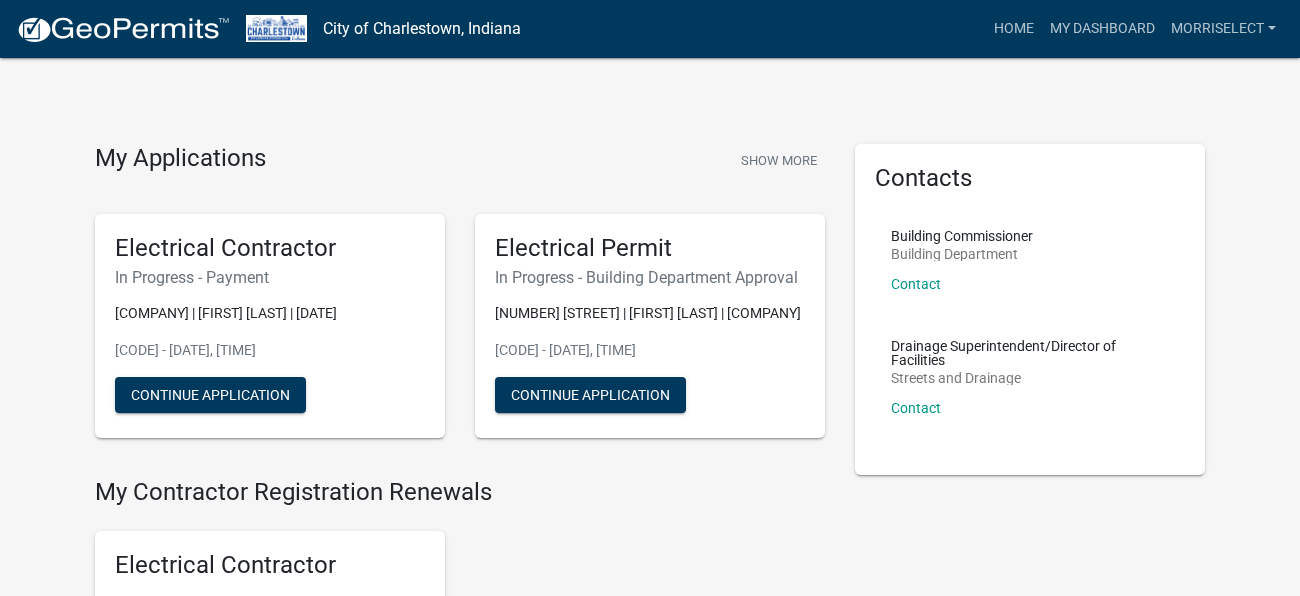click on "My Applications  Show More  Electrical Contractor   In Progress - Payment  Morris Electric Co., Inc | Susan Howell | 03/01/2026  ECR-2022-456973 - Jul 30, 2025, 1:08:29 PM   Continue Application  Electrical Permit   In Progress - Building Department Approval  8334 locust dr | Susan Howell | Morris Electric Co., Inc  EP-170 - Jul 30, 2025, 10:15:15 AM   Continue Application" 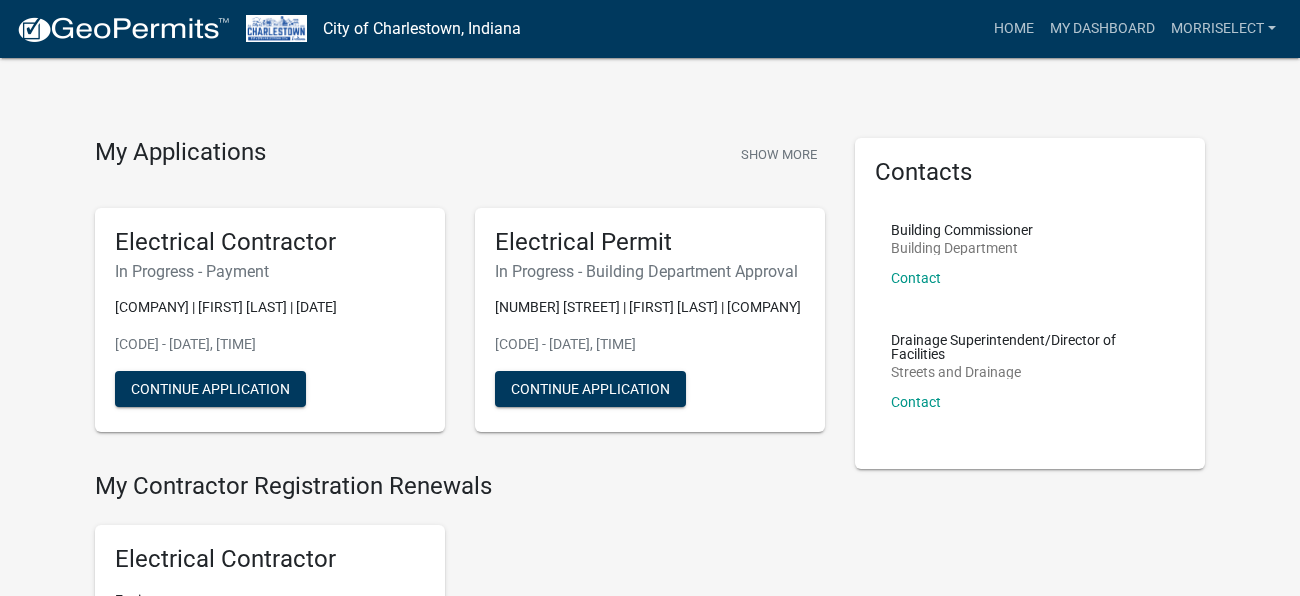 scroll, scrollTop: 0, scrollLeft: 0, axis: both 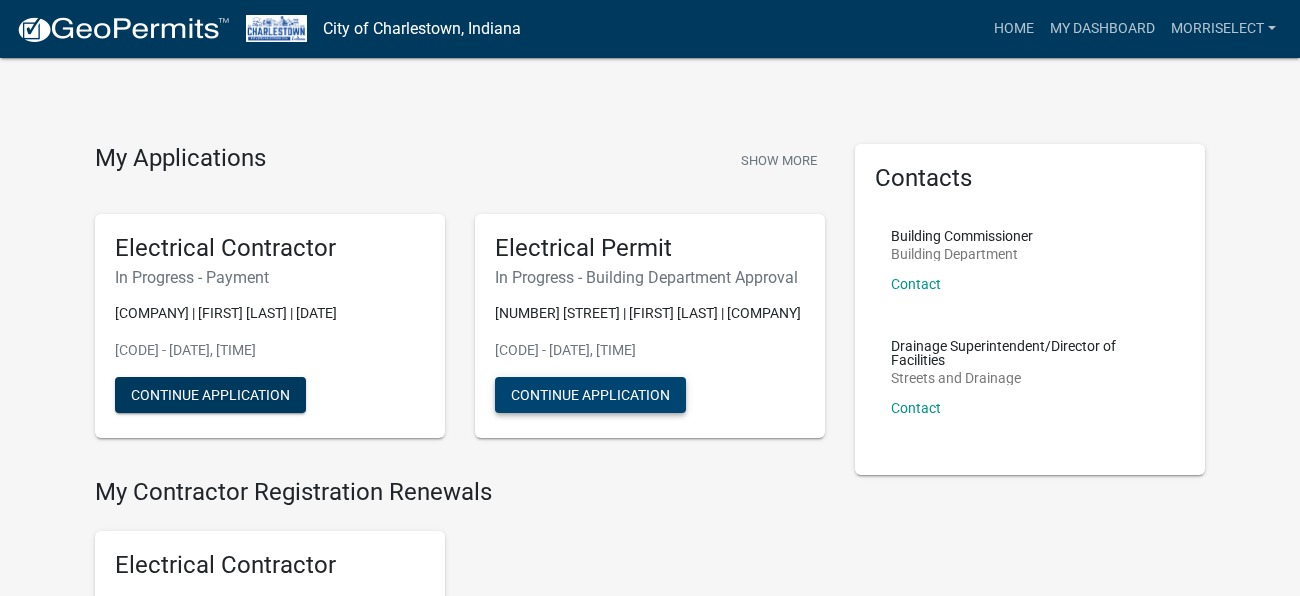 click on "Continue Application" 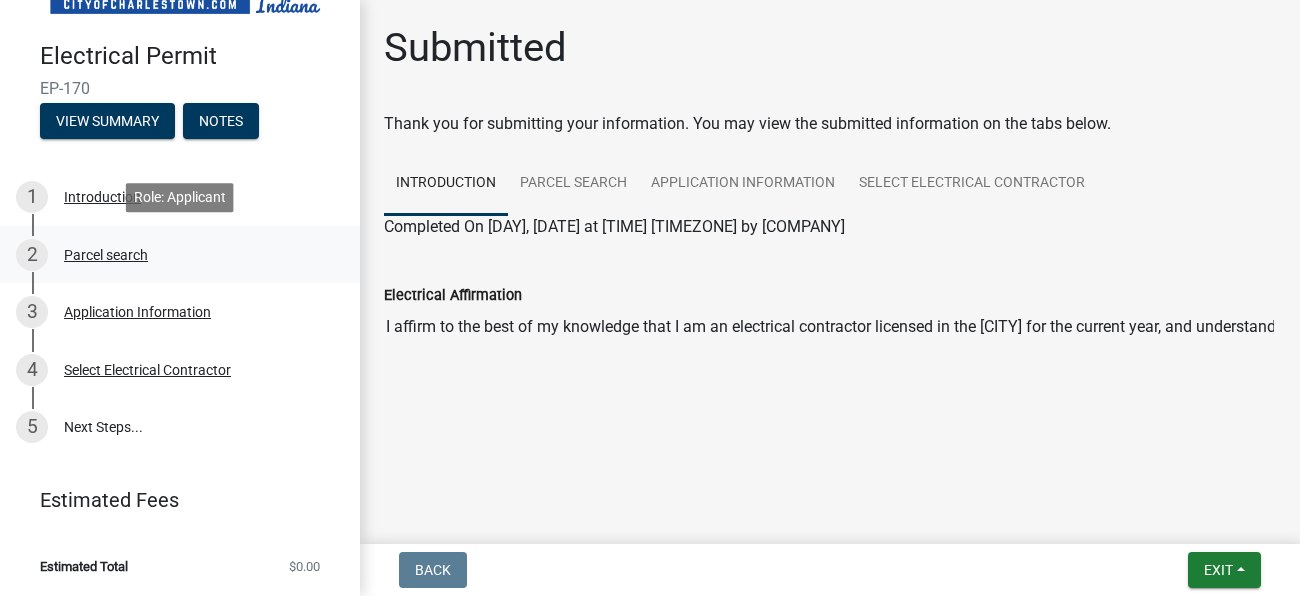 scroll, scrollTop: 128, scrollLeft: 0, axis: vertical 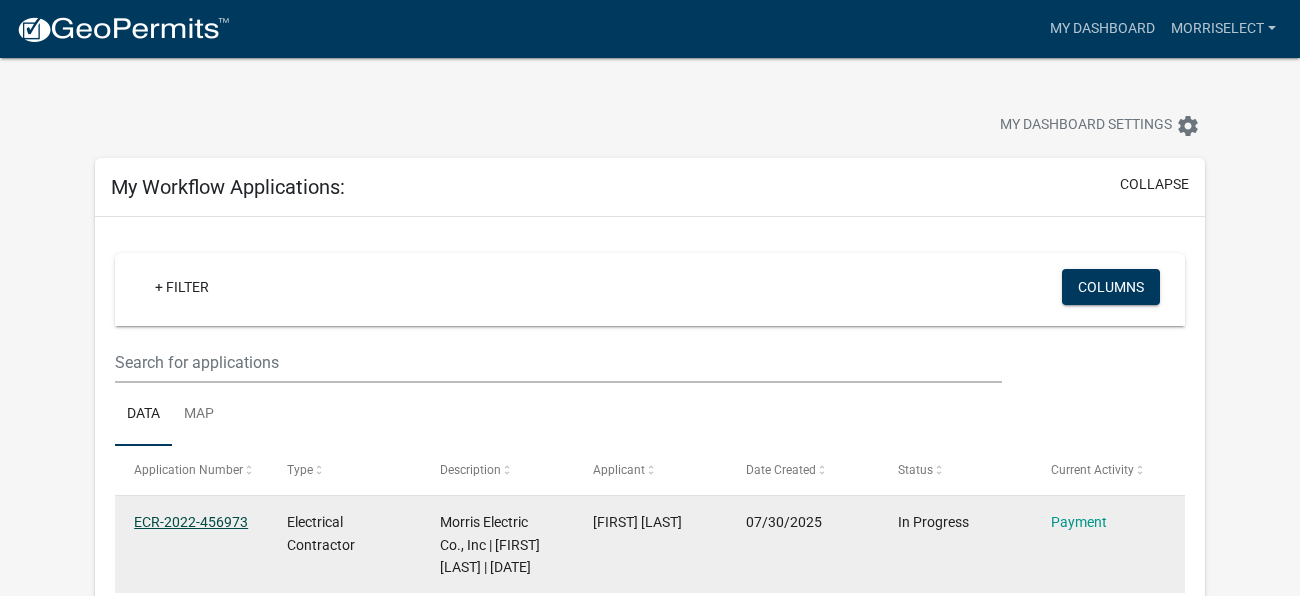 click on "ECR-2022-456973" 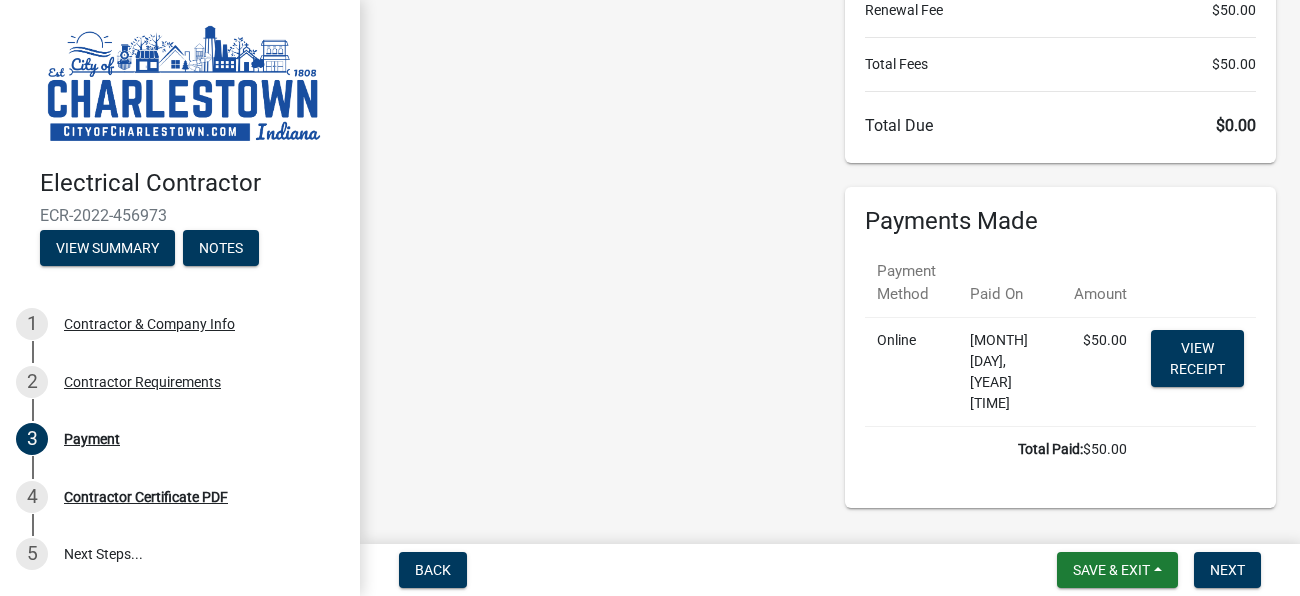 scroll, scrollTop: 205, scrollLeft: 0, axis: vertical 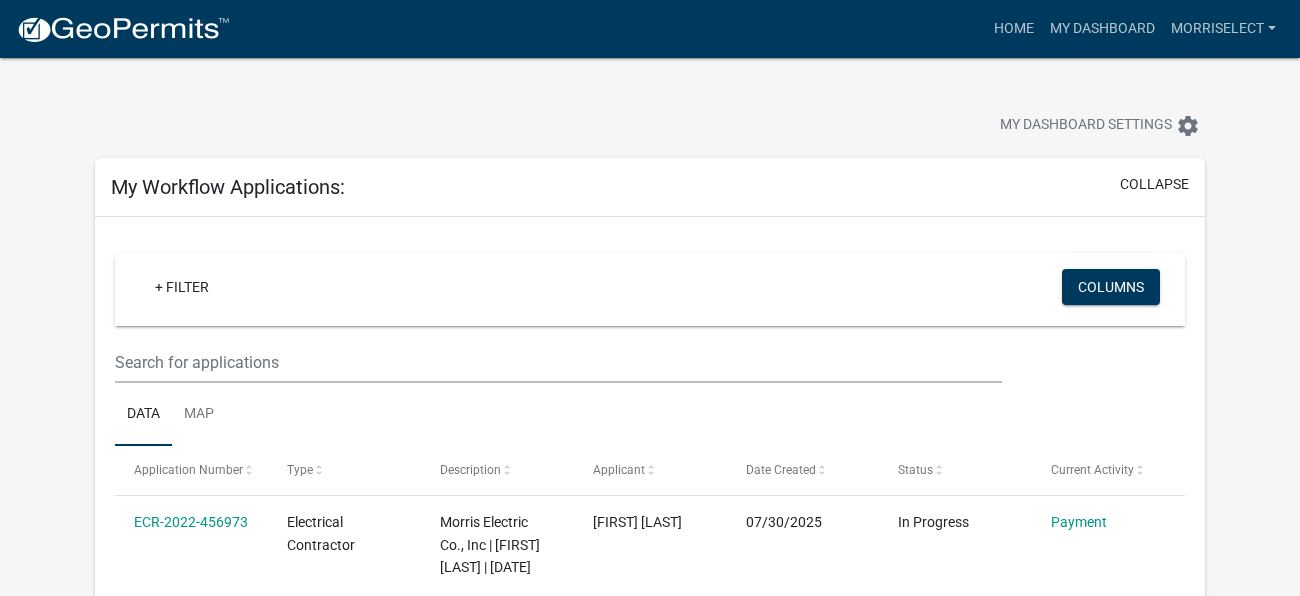 click 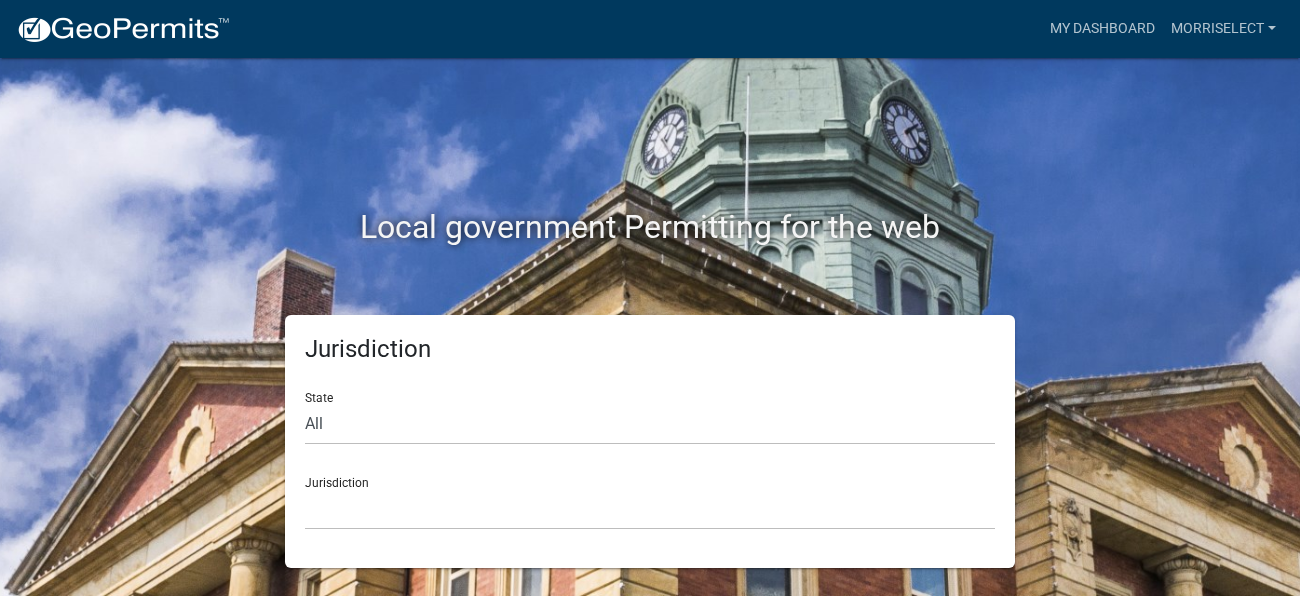 click on "Jurisdiction  Custer County, Colorado   City of Bainbridge, Georgia   Cook County, Georgia   Crawford County, Georgia   Gilmer County, Georgia   Gordon County, Georgia   Haralson County, Georgia   Jasper County, Georgia   Madison County, Georgia   Putnam County, Georgia   Talbot County, Georgia   Troup County, Georgia   City of Charlestown, Indiana   City of Jeffersonville, Indiana   City of Logansport, Indiana   Decatur County, Indiana   Grant County, Indiana   Howard County, Indiana   Huntington County, Indiana   Jasper County, Indiana   Kosciusko County, Indiana   La Porte County, Indiana   Miami County, Indiana   Montgomery County, Indiana   Morgan County, Indiana   Newton County, Indiana   Porter County, Indiana   River Ridge Development Authority, Indiana   Tippecanoe County, Indiana   Vigo County, Indiana   Wells County, Indiana   Whitley County, Indiana   Boone County, Iowa   Butler County, Iowa   Cerro Gordo County, Iowa   City of Harlan, Iowa   City of Indianola, Iowa   City of Newton, Iowa" 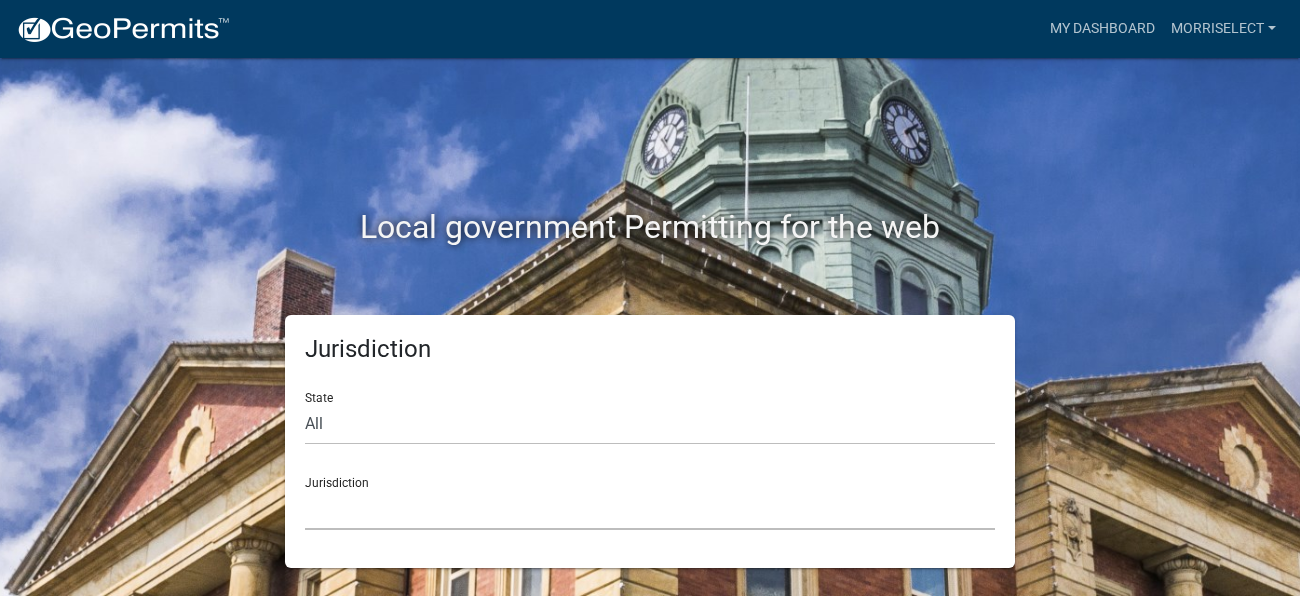 click on "Custer County, Colorado City of Charlestown, Indiana City of Jeffersonville, Indiana City of Logansport, Indiana Decatur County, Indiana Grant County, Indiana Howard County, Indiana Huntington County, Indiana Jasper County, Indiana Kosciusko County, Indiana La Porte County, Indiana Miami County, Indiana Montgomery County, Indiana Morgan County, Indiana Newton County, Indiana Porter County, Indiana River Ridge Development Authority, Indiana Tippecanoe County, Indiana Vigo County, Indiana Wells County, Indiana Whitley County, Indiana Boone County, Iowa Butler County, Iowa Cerro Gordo County, Iowa City of Harlan, Iowa City of Indianola, Iowa City of Newton, Iowa Henry County, Iowa" 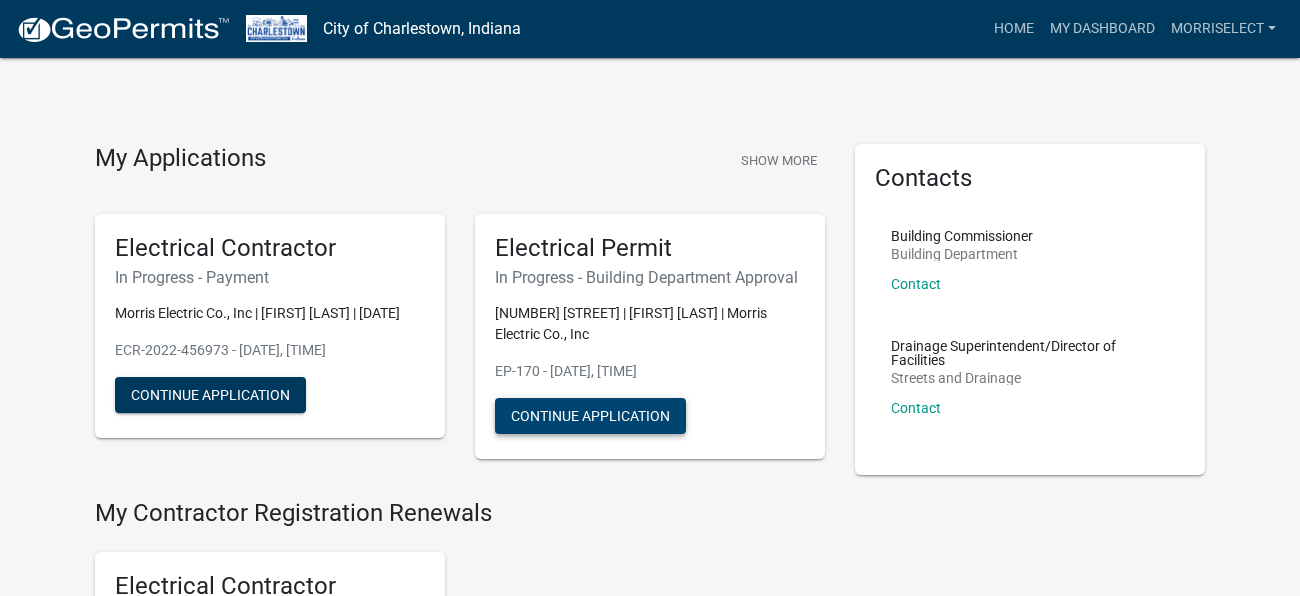 click on "Continue Application" 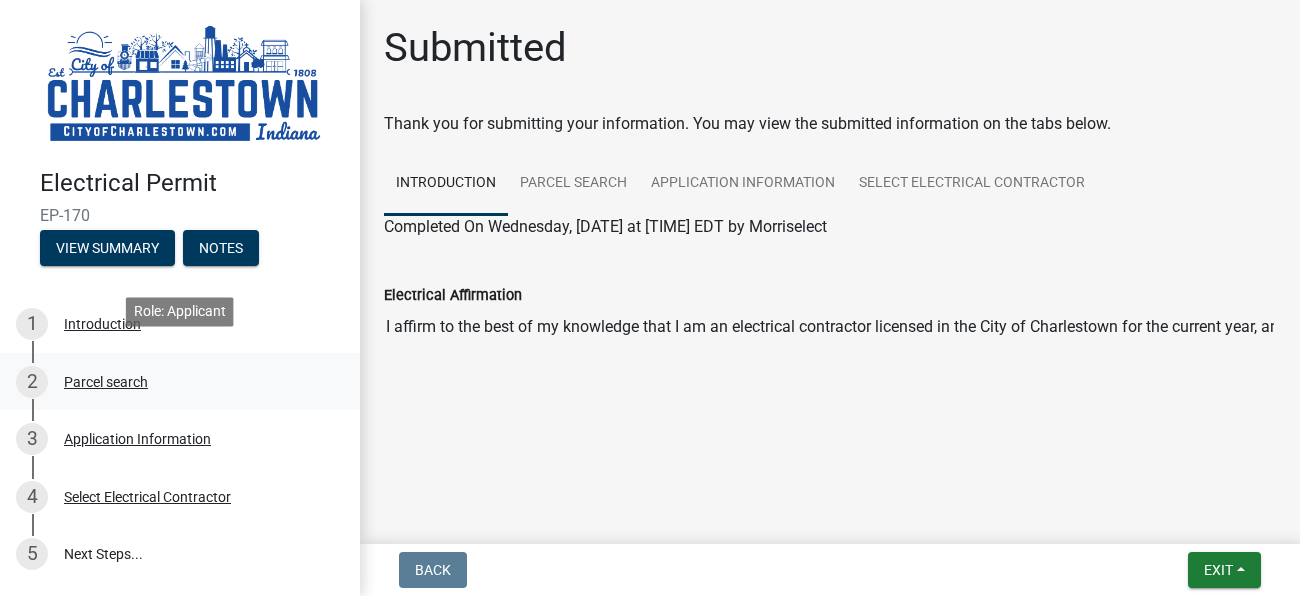 scroll, scrollTop: 128, scrollLeft: 0, axis: vertical 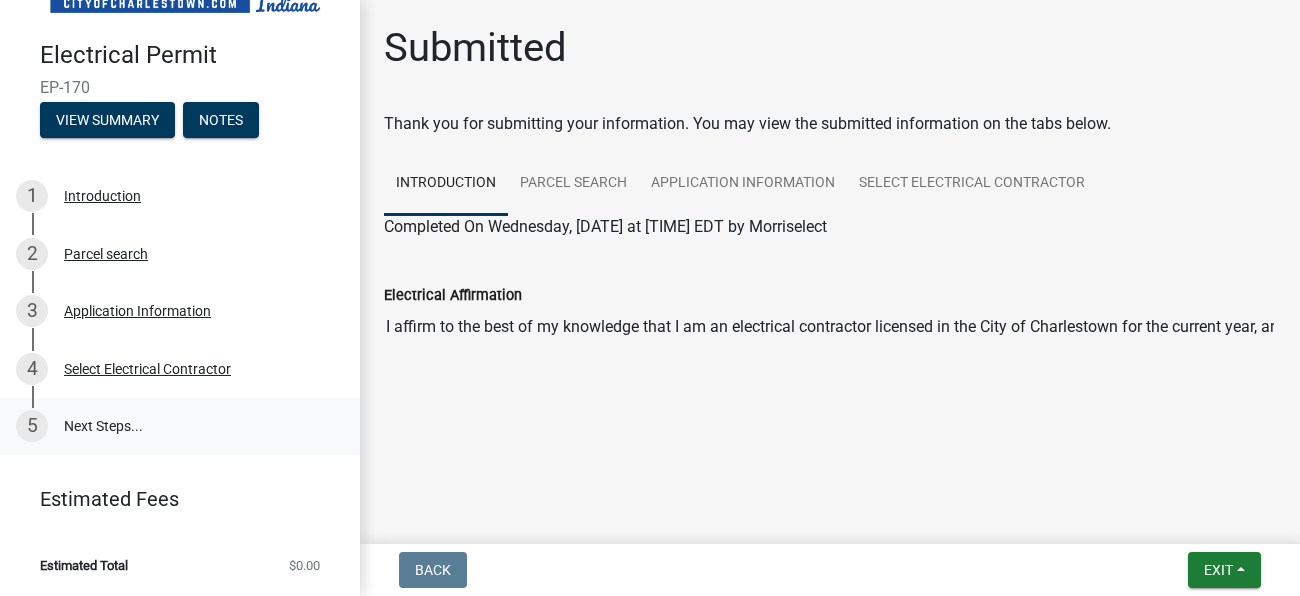 click on "5   Next Steps..." at bounding box center [180, 427] 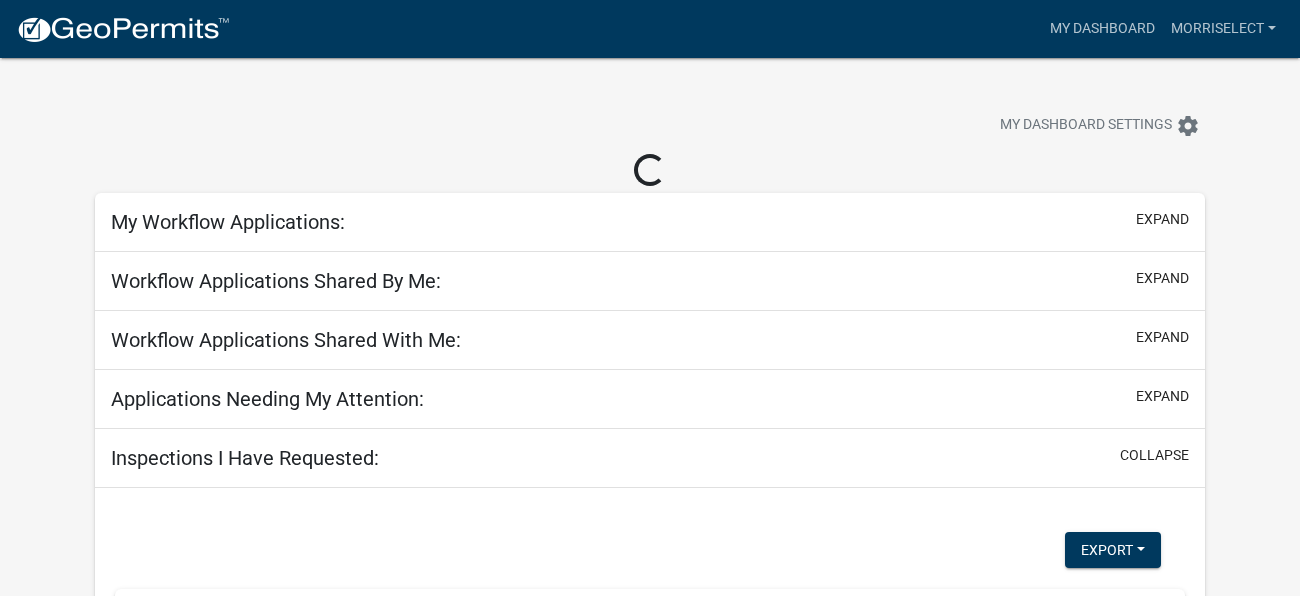 scroll, scrollTop: 0, scrollLeft: 0, axis: both 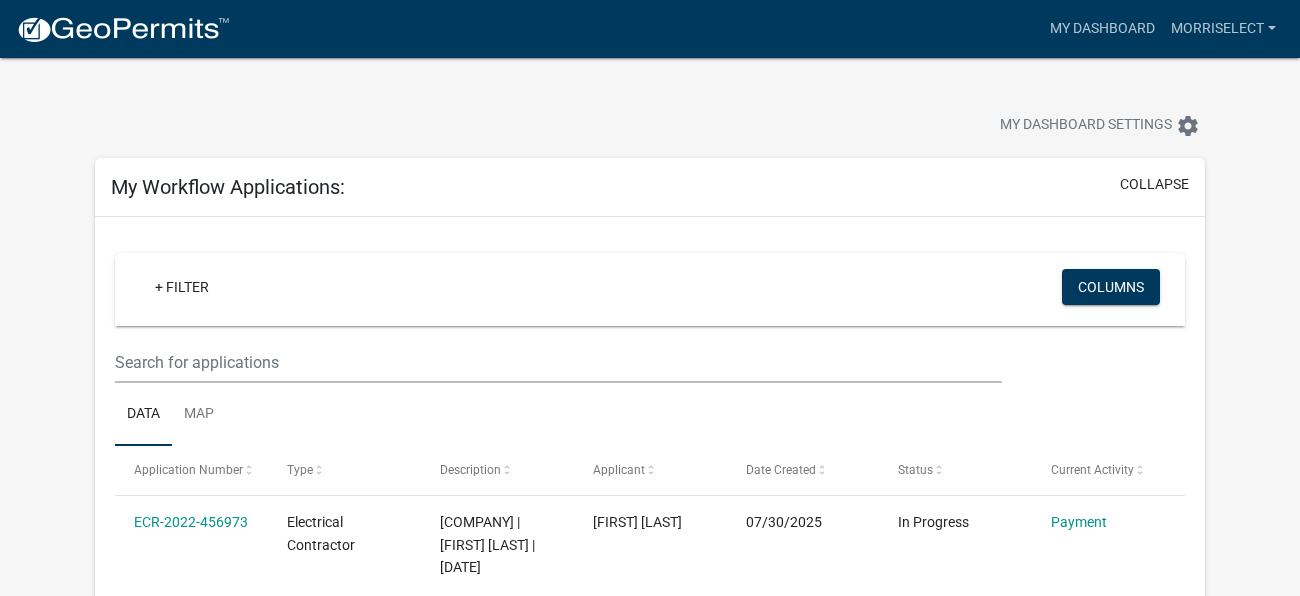 click 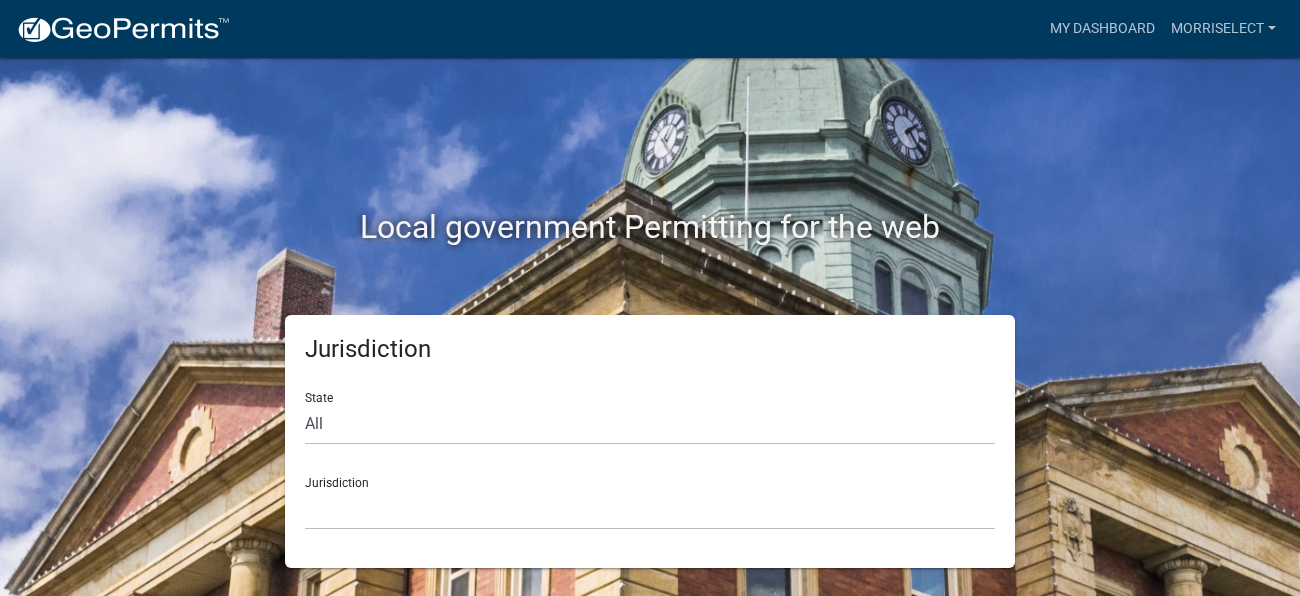 click on "Jurisdiction  Custer County, Colorado   City of Bainbridge, Georgia   Cook County, Georgia   Crawford County, Georgia   Gilmer County, Georgia   Haralson County, Georgia   Jasper County, Georgia   Madison County, Georgia   Putnam County, Georgia   Talbot County, Georgia   Troup County, Georgia   City of Charlestown, Indiana   City of Jeffersonville, Indiana   City of Logansport, Indiana   Decatur County, Indiana   Grant County, Indiana   Howard County, Indiana   Huntington County, Indiana   Jasper County, Indiana   Kosciusko County, Indiana   La Porte County, Indiana   Miami County, Indiana   Montgomery County, Indiana   Morgan County, Indiana   Newton County, Indiana   Porter County, Indiana   River Ridge Development Authority, Indiana   Tippecanoe County, Indiana   Vigo County, Indiana   Wells County, Indiana   Whitley County, Indiana   Boone County, Iowa   Butler County, Iowa   Cerro Gordo County, Iowa   City of Harlan, Iowa   City of Indianola, Iowa   City of Newton, Iowa   Clayton County, Iowa" 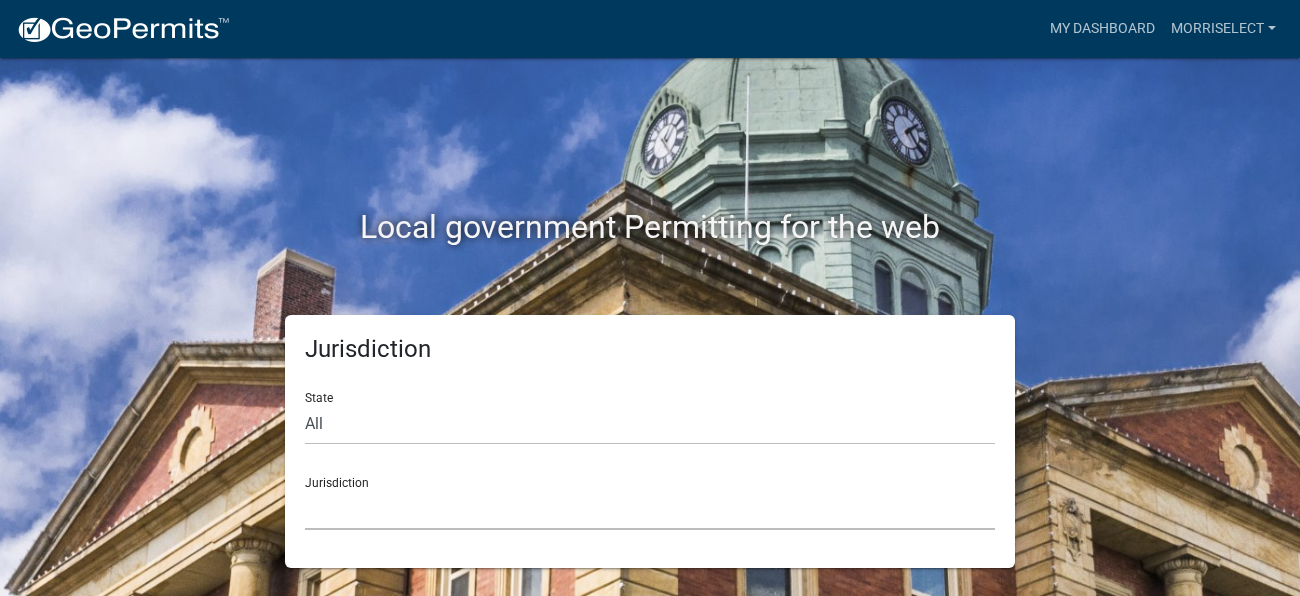 click on "Custer County, Colorado   City of Bainbridge, Georgia   Cook County, Georgia   Crawford County, Georgia   Gilmer County, Georgia   Haralson County, Georgia   Jasper County, Georgia   Madison County, Georgia   Putnam County, Georgia   Talbot County, Georgia   Troup County, Georgia   City of Charlestown, Indiana   City of Jeffersonville, Indiana   City of Logansport, Indiana   Decatur County, Indiana   Grant County, Indiana   Howard County, Indiana   Huntington County, Indiana   Jasper County, Indiana   Kosciusko County, Indiana   La Porte County, Indiana   Miami County, Indiana   Montgomery County, Indiana   Morgan County, Indiana   Newton County, Indiana   Porter County, Indiana   River Ridge Development Authority, Indiana   Tippecanoe County, Indiana   Vigo County, Indiana   Wells County, Indiana   Whitley County, Indiana   Boone County, Iowa   Butler County, Iowa   Cerro Gordo County, Iowa   City of Harlan, Iowa   City of Indianola, Iowa   City of Newton, Iowa   Clayton County, Iowa   Grundy County, Iowa" 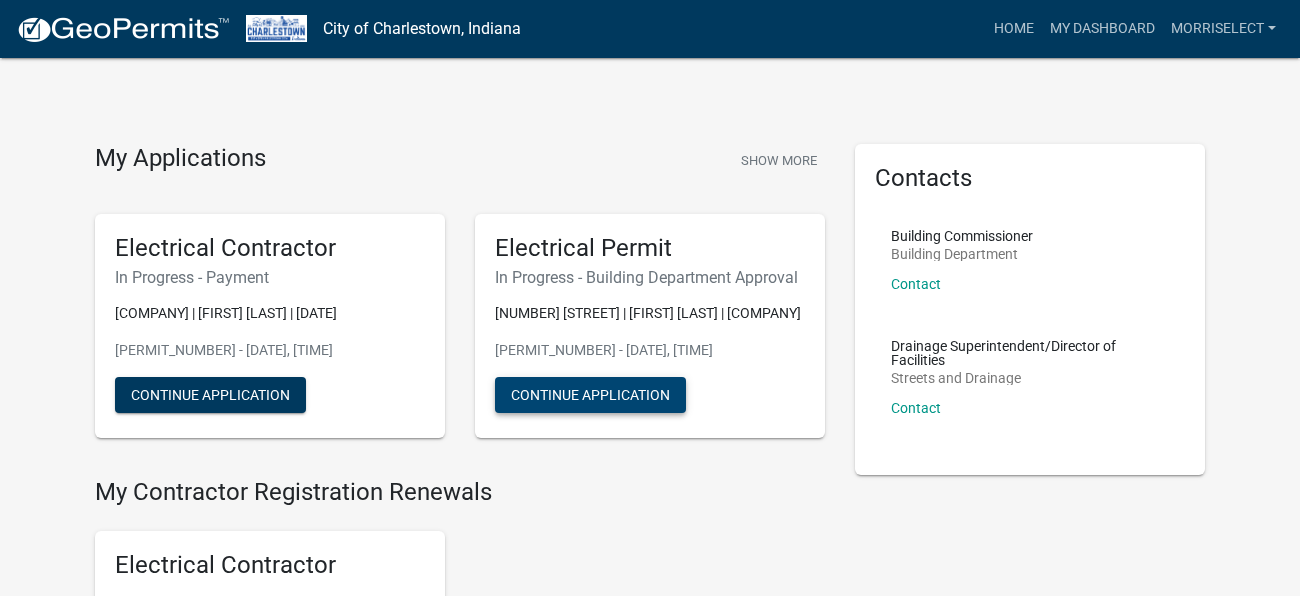 click on "Continue Application" 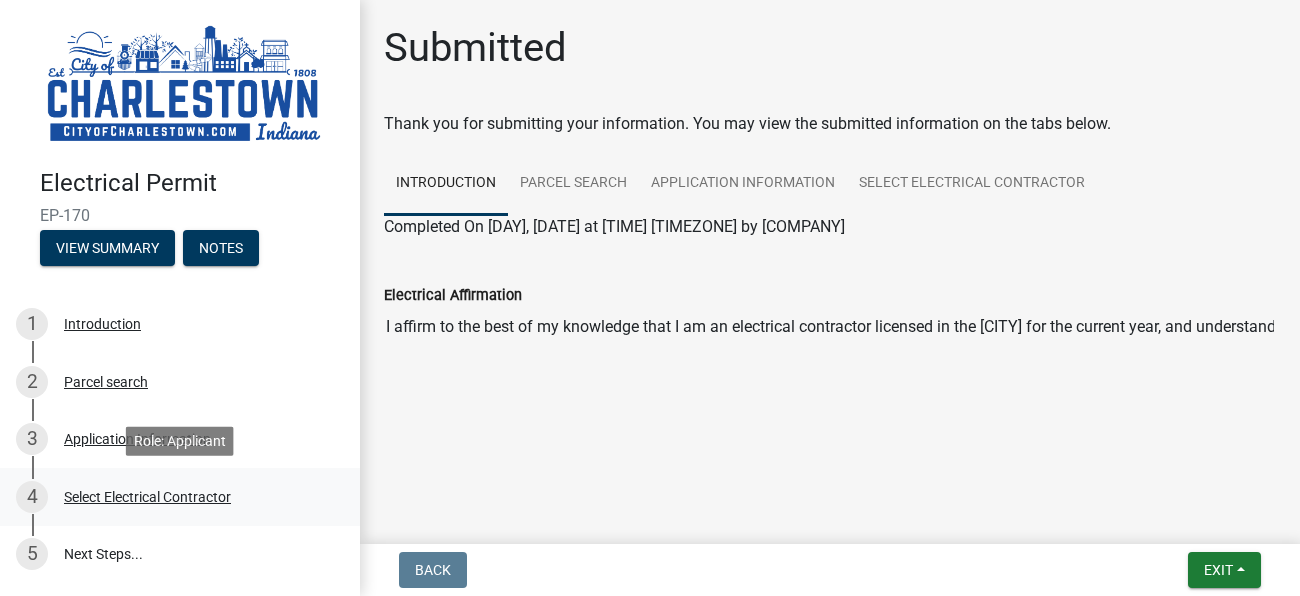 scroll, scrollTop: 128, scrollLeft: 0, axis: vertical 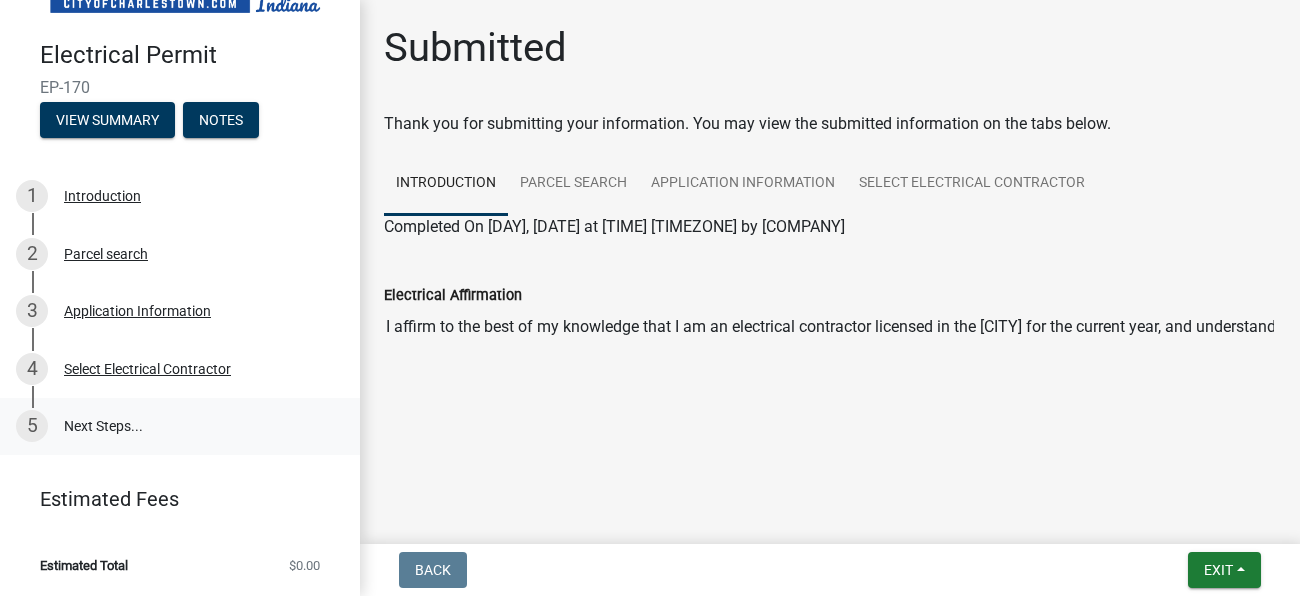click on "5   Next Steps..." at bounding box center [180, 427] 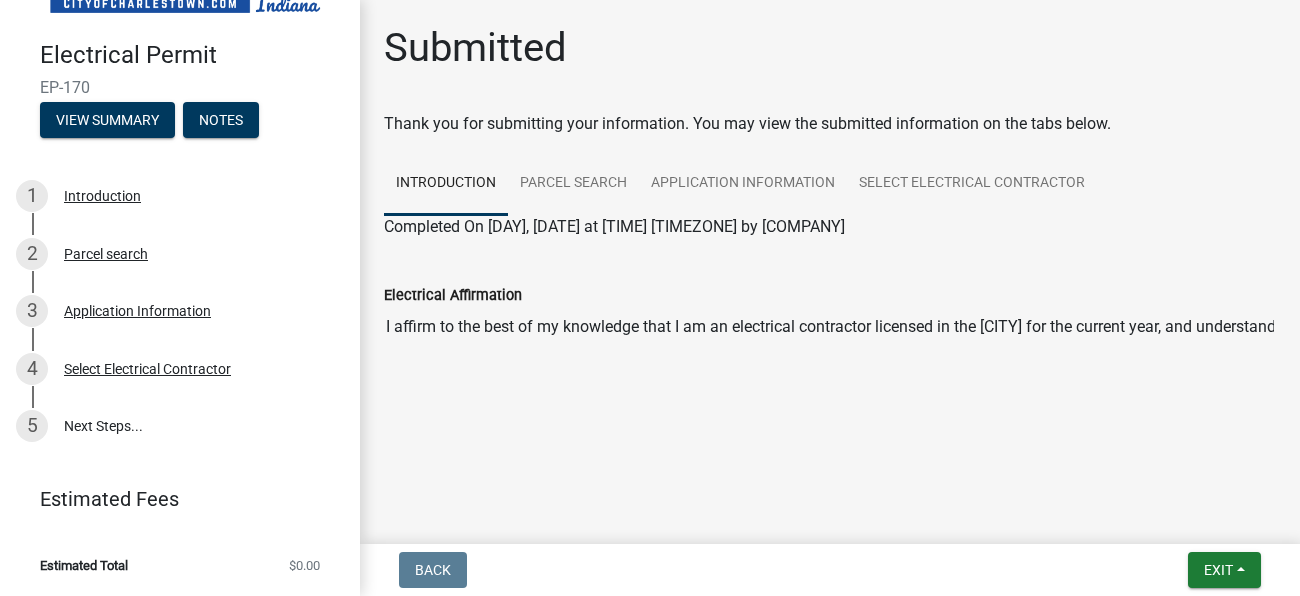 click on "Submitted  Thank you for submitting your information. You may view the submitted information on the tabs below.
Introduction Parcel search Application Information Select Electrical Contractor Completed On Wednesday, July 30, 2025 at 10:15 AM EDT by Morriselect  Electrical Affirmation   I affirm to the best of my knowledge that I am an electrical contractor licensed in the City of Charlestown for the current year, and understand that, any intentional misrepresentations to this affirmation could result in the revocation of the electrical permit and potentially the inability to obtain electrical permits in the future in the City of Charlestown. Completed On Wednesday, July 30, 2025 at 10:16 AM EDT by Morriselect  No parcel was selected.
Completed On Wednesday, July 30, 2025 at 10:21 AM EDT by Morriselect  Job Site Address   info
8334 locust dr  Owner Name  Judy beattie  Address  8334 locust dr  City  charlestown  Phone Number  (502)718-3462  Owner Email   Give a description of the job being performed  200 0" 